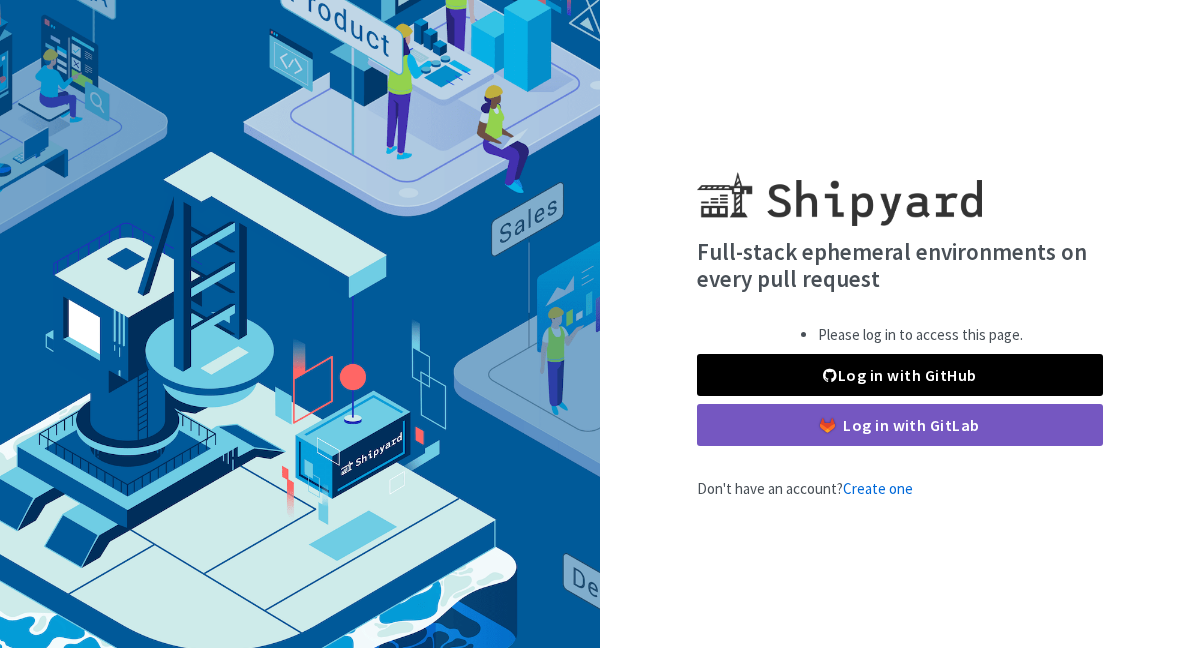 scroll, scrollTop: 0, scrollLeft: 0, axis: both 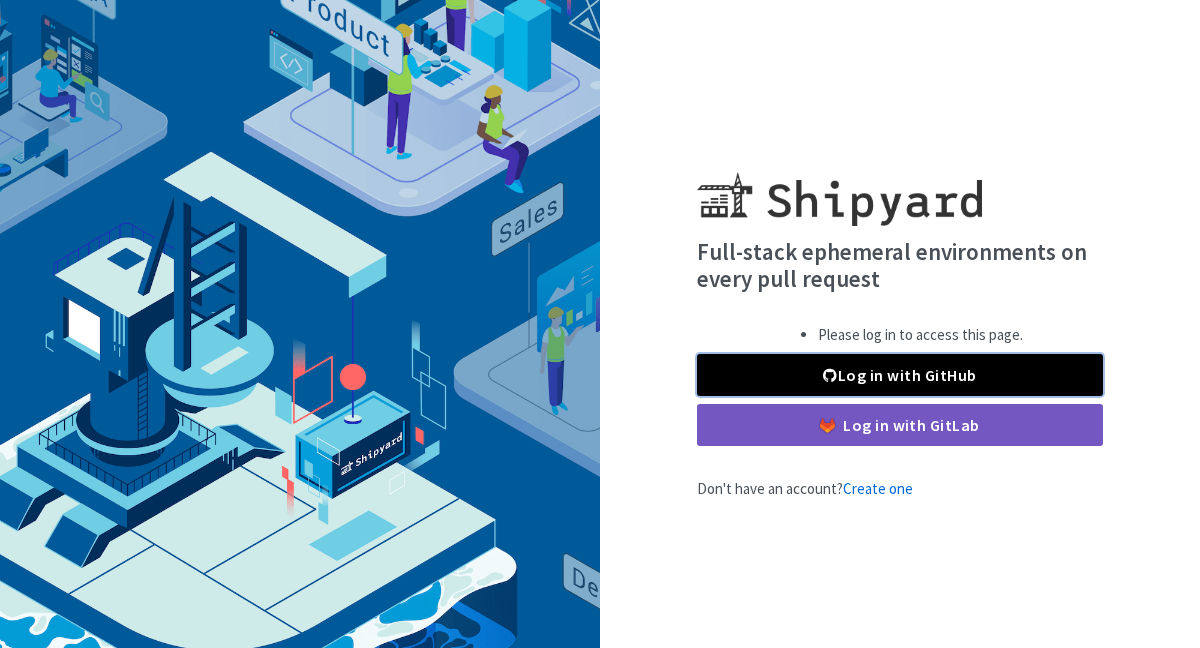 click on "Log in with
GitHub" at bounding box center [900, 375] 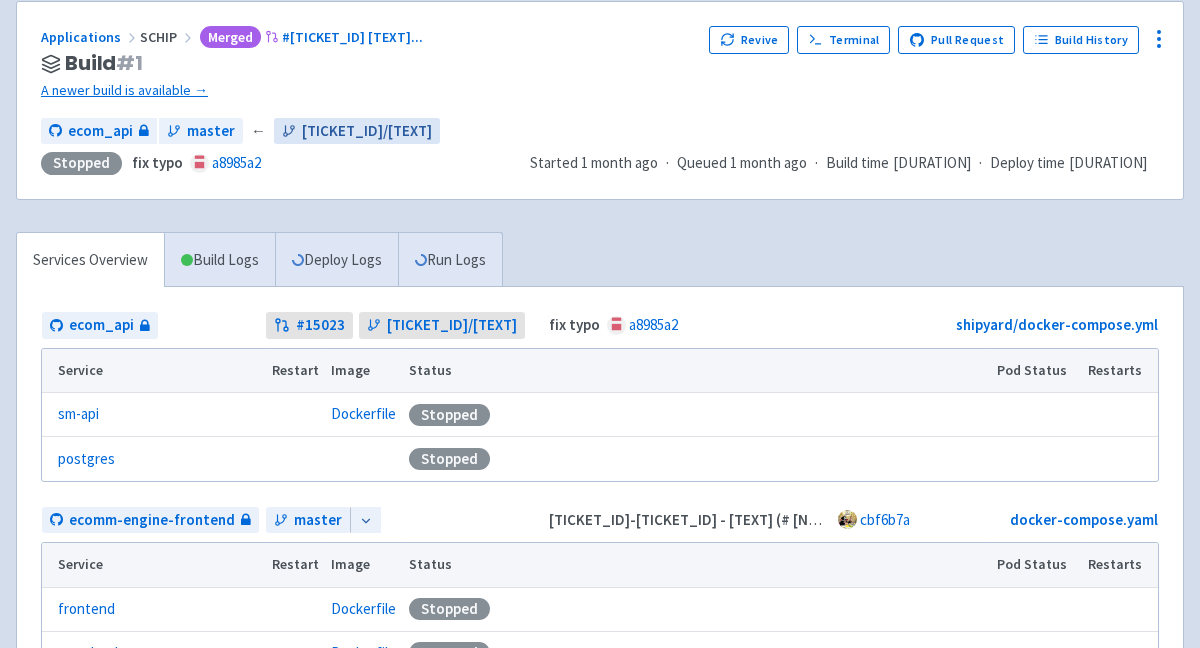 scroll, scrollTop: 0, scrollLeft: 0, axis: both 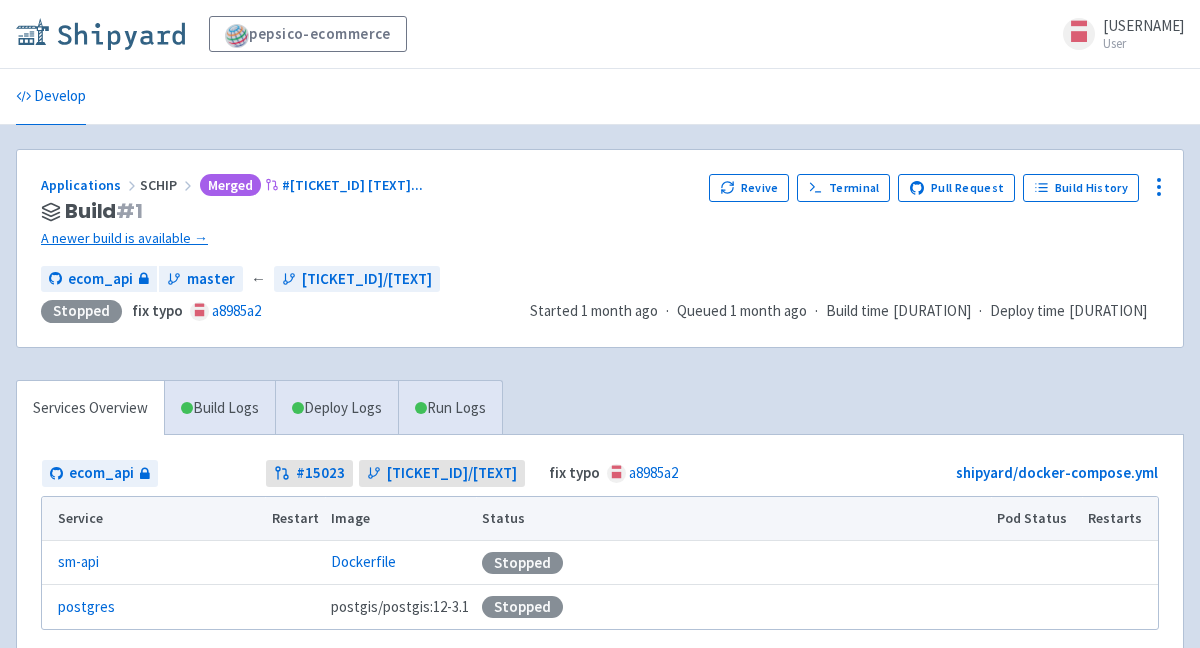 click at bounding box center [100, 34] 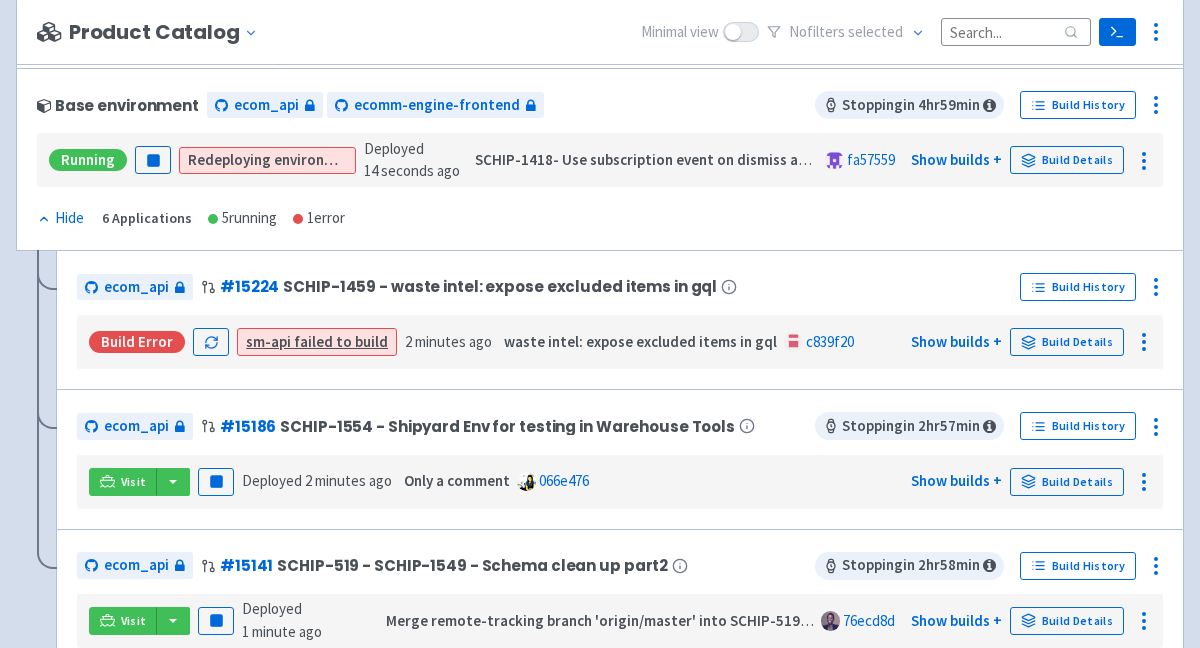 scroll, scrollTop: 6979, scrollLeft: 0, axis: vertical 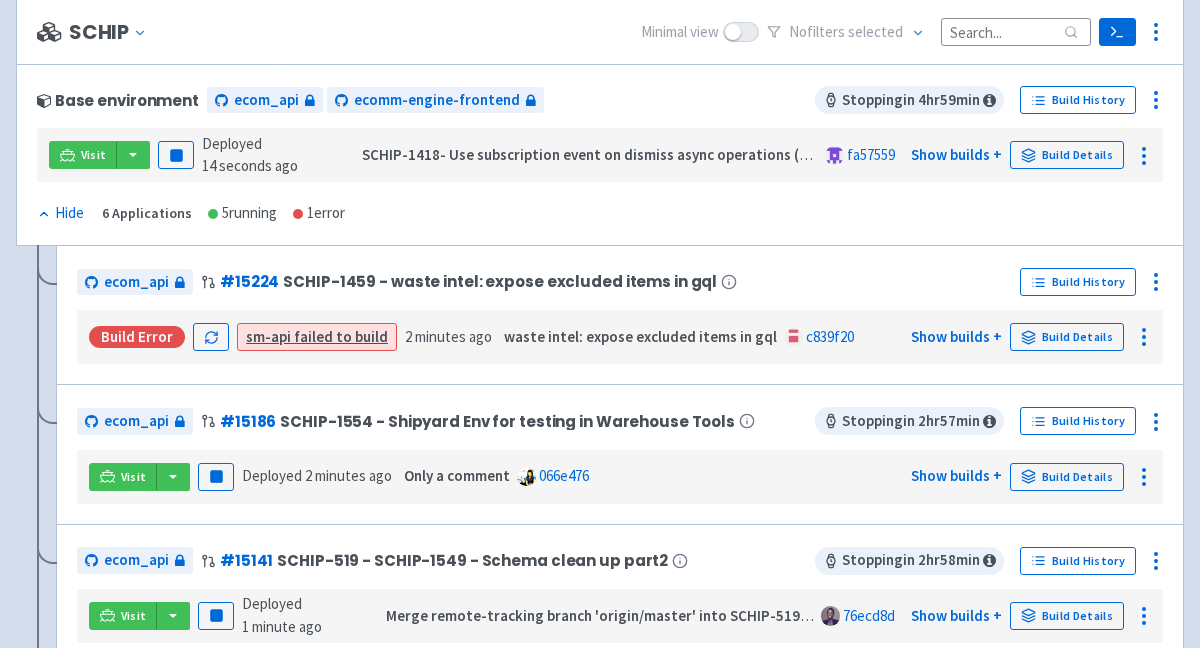 click on "sm-api   failed to build" at bounding box center (317, 336) 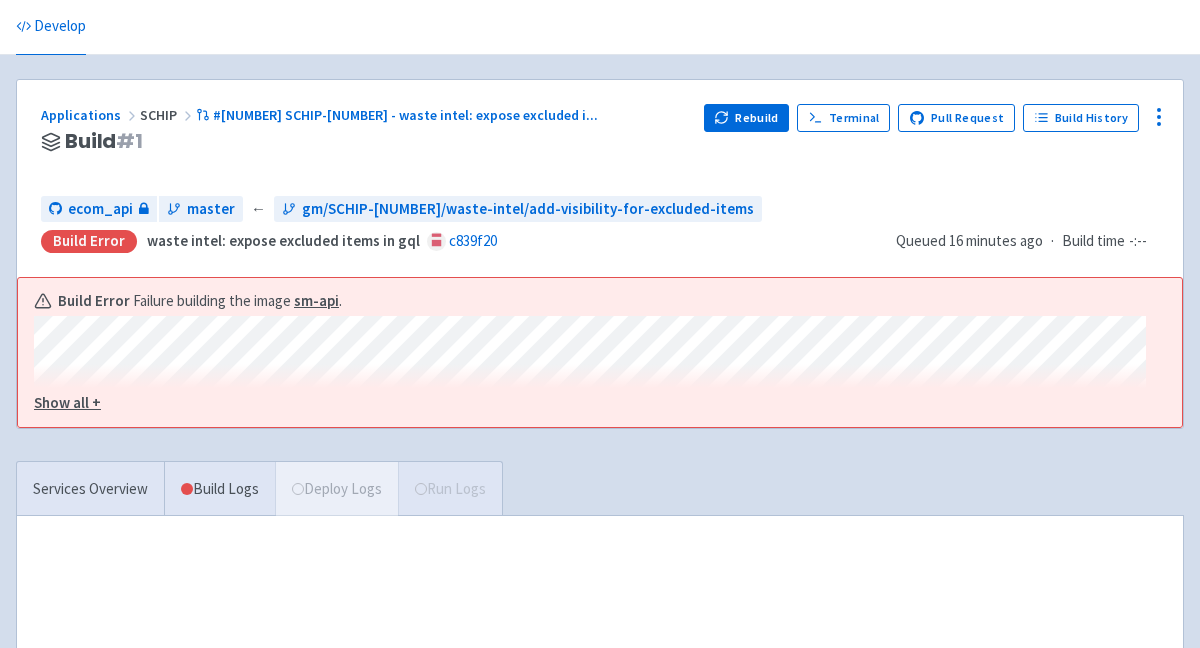 scroll, scrollTop: 76, scrollLeft: 0, axis: vertical 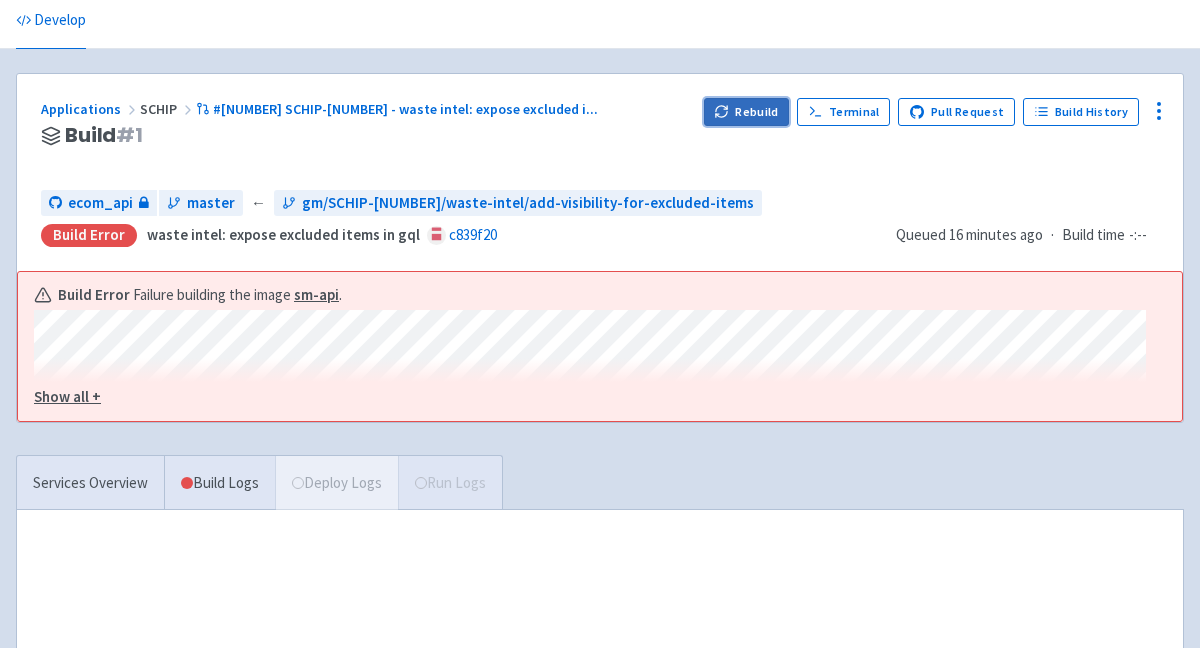 click 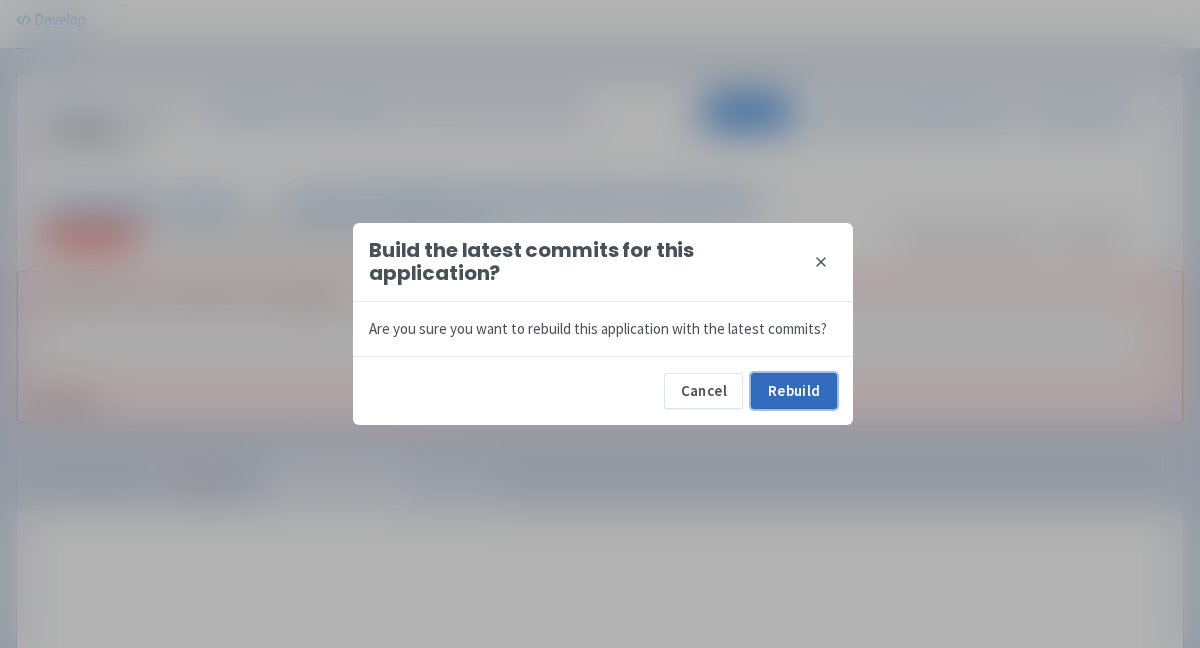 click on "Rebuild" at bounding box center [794, 391] 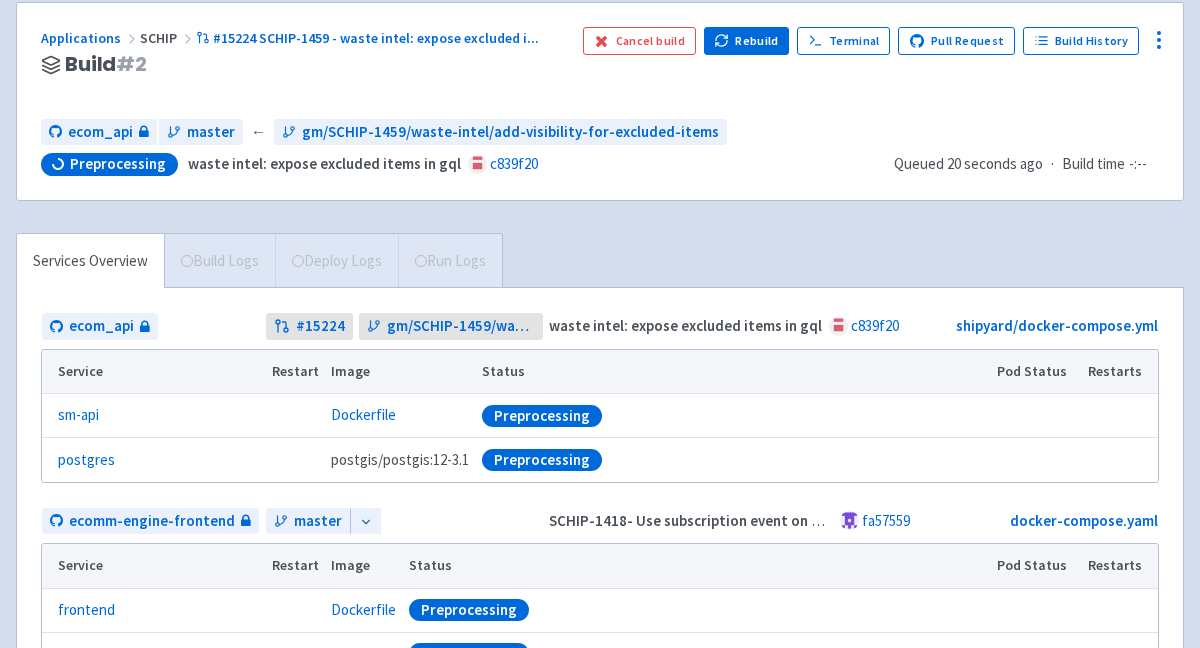scroll, scrollTop: 143, scrollLeft: 0, axis: vertical 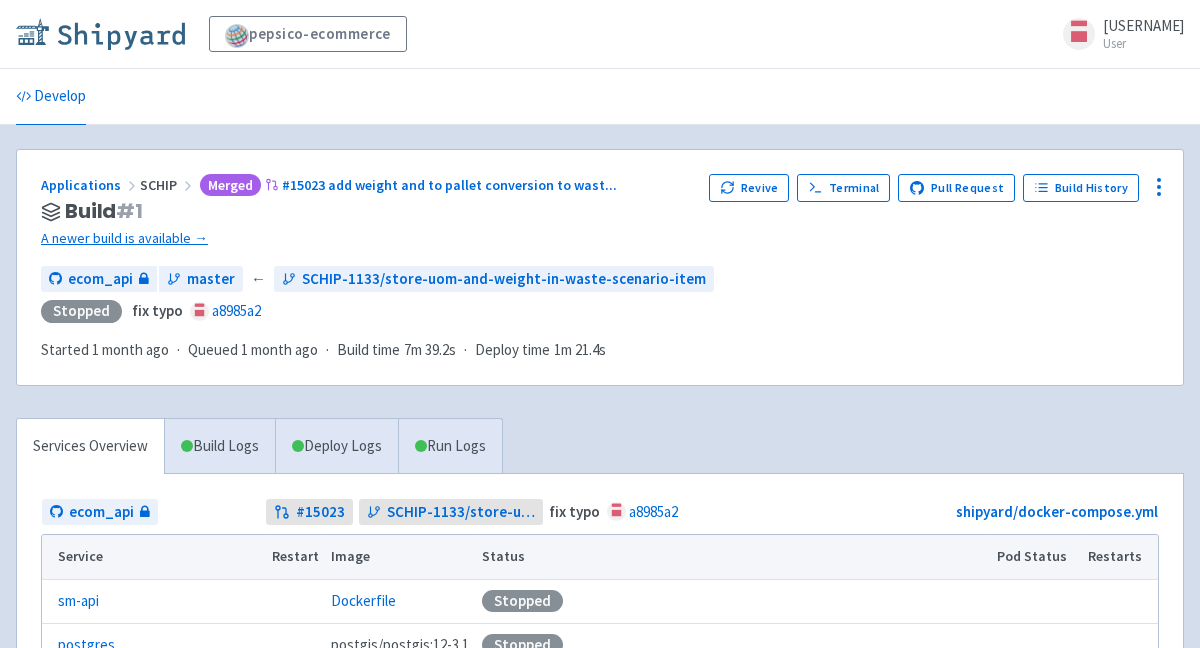 click at bounding box center (100, 34) 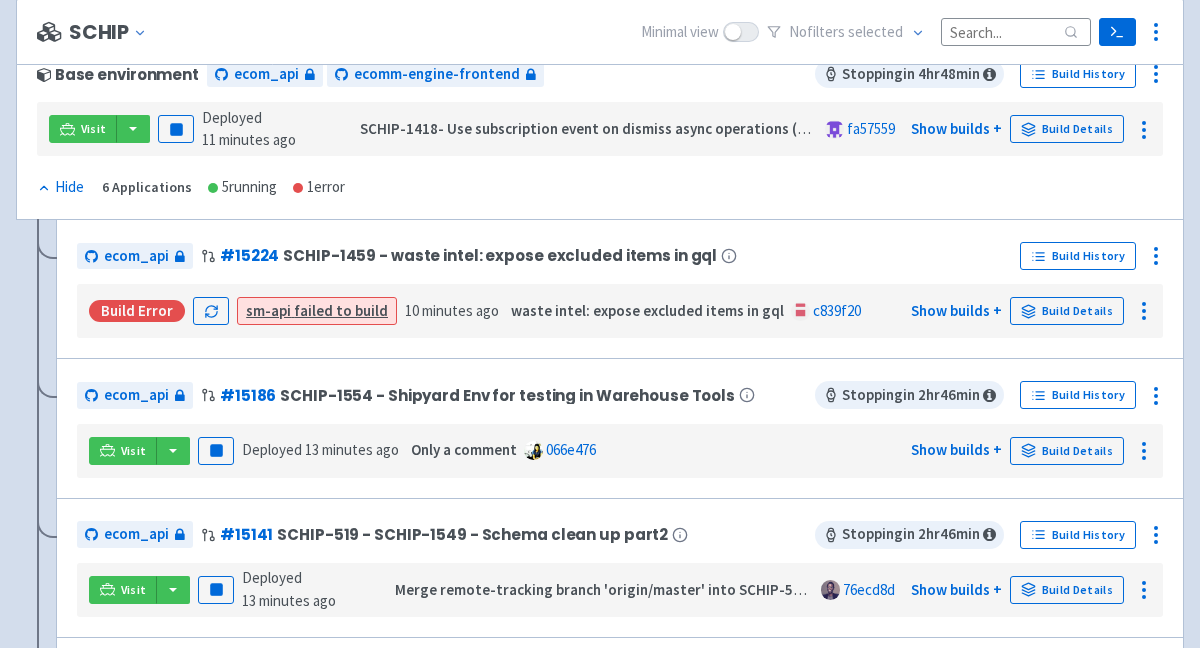 scroll, scrollTop: 7031, scrollLeft: 0, axis: vertical 